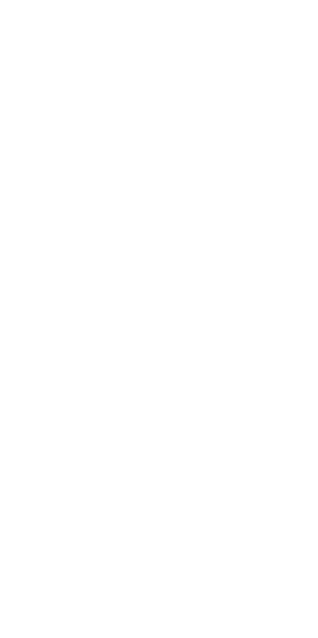 scroll, scrollTop: 0, scrollLeft: 0, axis: both 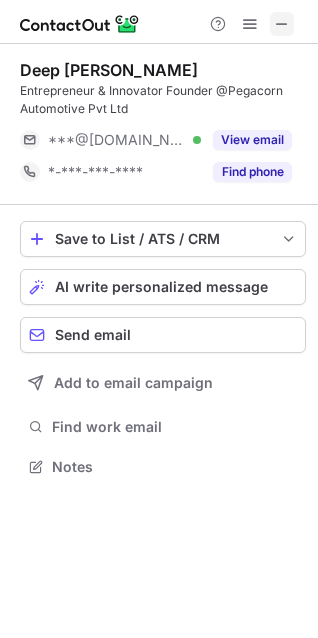 click at bounding box center [282, 24] 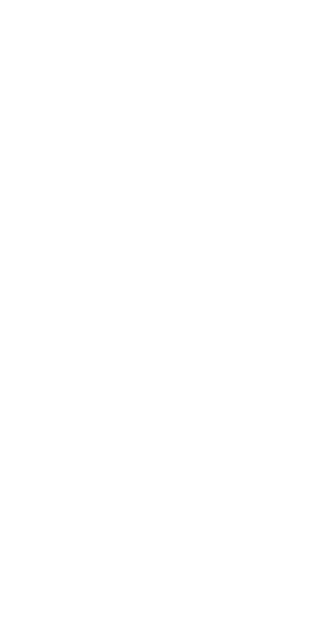 scroll, scrollTop: 0, scrollLeft: 0, axis: both 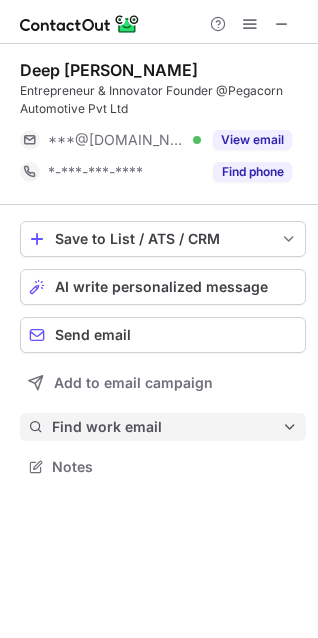click on "Find work email" at bounding box center [163, 427] 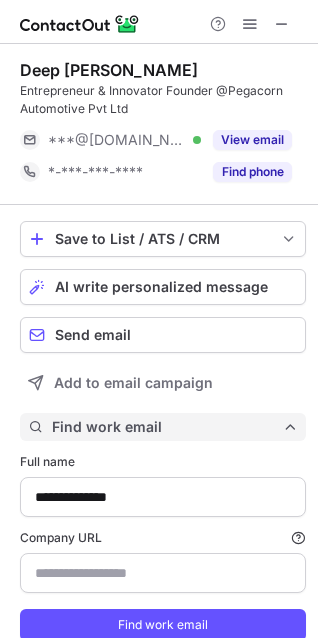 scroll, scrollTop: 10, scrollLeft: 10, axis: both 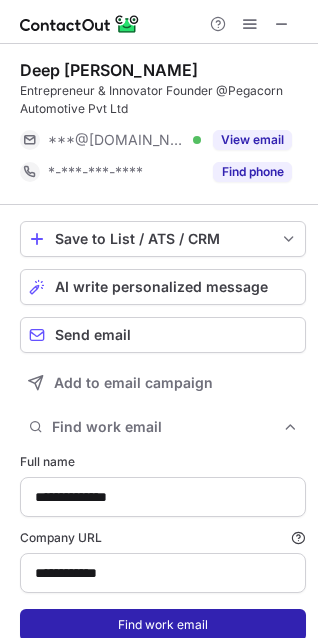 click on "Find work email" at bounding box center (163, 625) 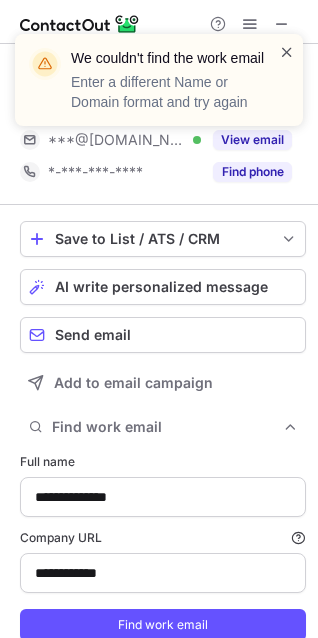 click at bounding box center [287, 52] 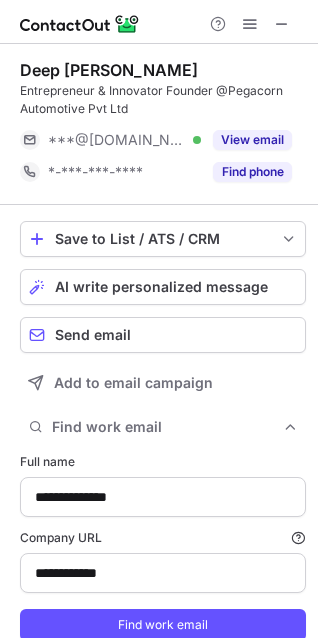 click at bounding box center (250, 24) 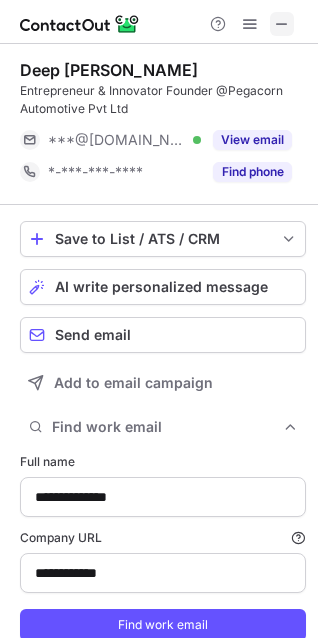click at bounding box center (282, 24) 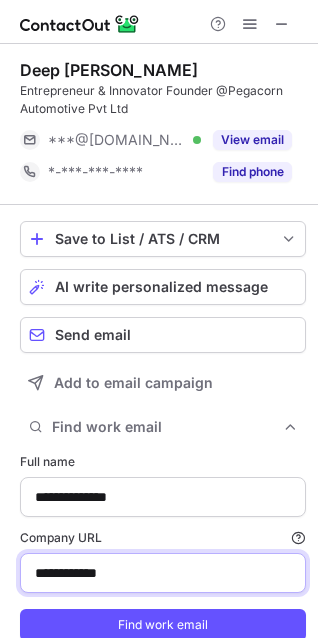 click on "**********" at bounding box center [163, 573] 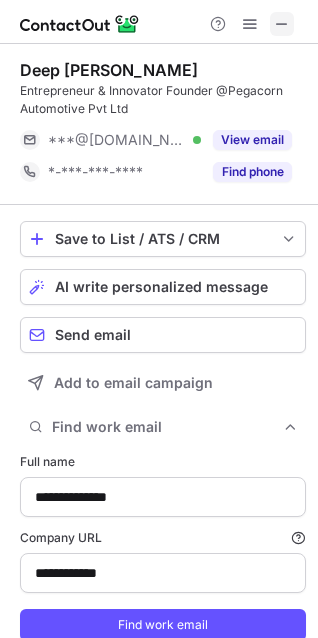 click at bounding box center (282, 24) 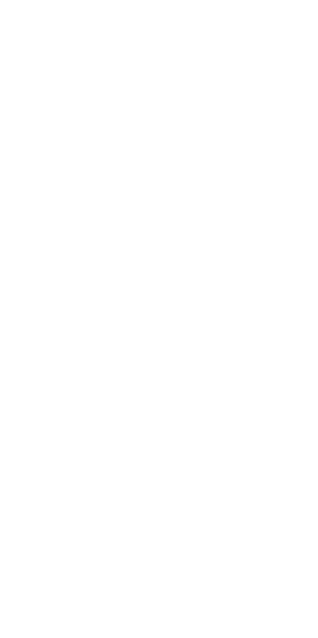 scroll, scrollTop: 0, scrollLeft: 0, axis: both 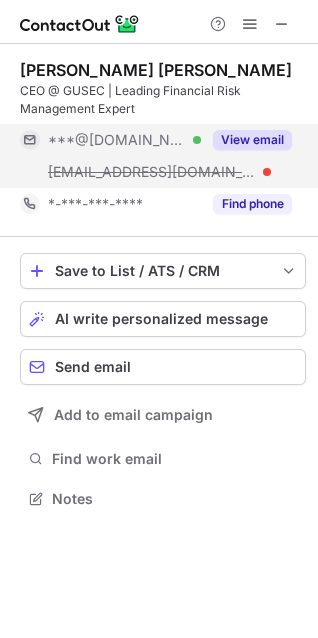 click on "View email" at bounding box center [252, 140] 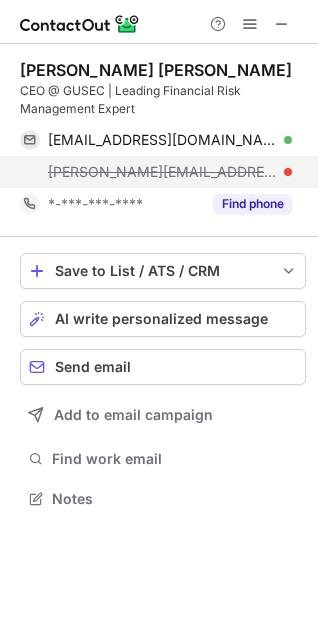 click on "srinivasa@gusec.edu.in" at bounding box center [162, 172] 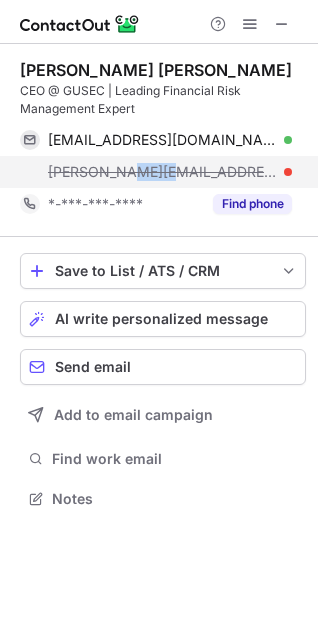 click on "srinivasa@gusec.edu.in" at bounding box center [162, 172] 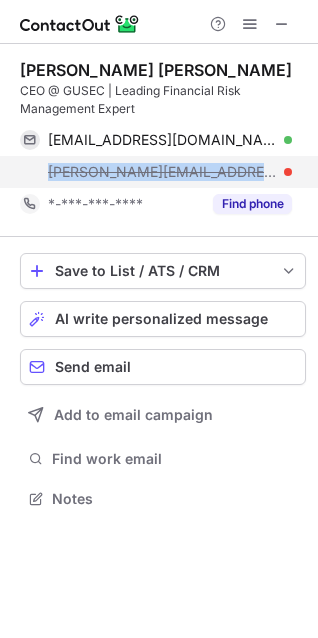 copy on "srinivasa@gusec.edu.in" 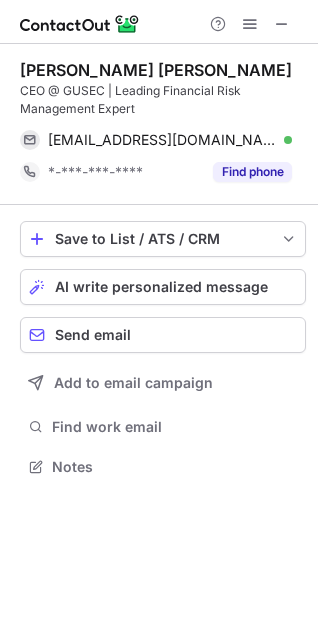 scroll, scrollTop: 453, scrollLeft: 318, axis: both 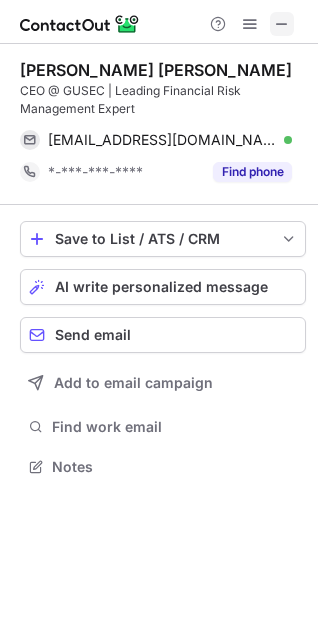 click at bounding box center [282, 24] 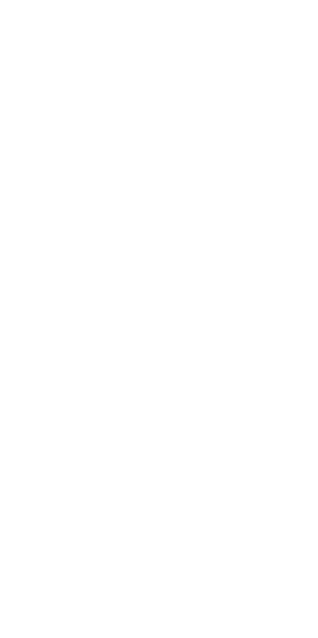 scroll, scrollTop: 0, scrollLeft: 0, axis: both 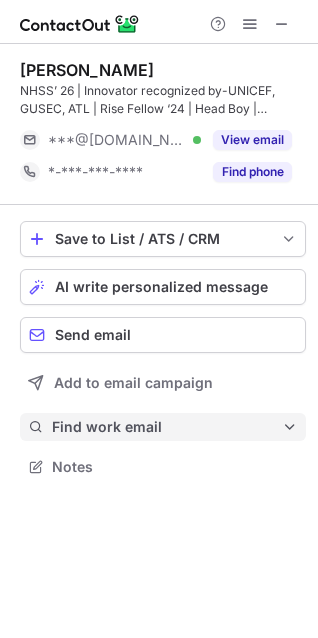 click on "Find work email" at bounding box center [167, 427] 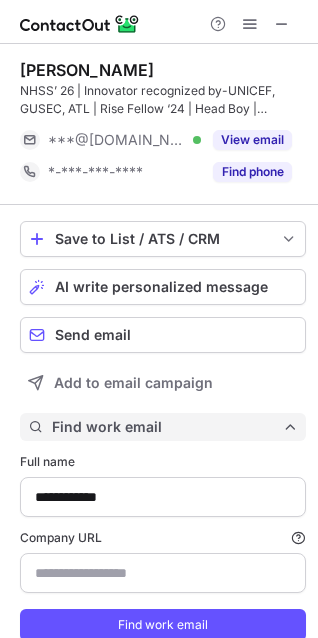 scroll, scrollTop: 10, scrollLeft: 10, axis: both 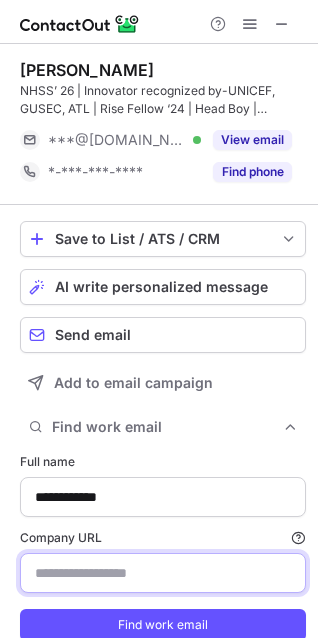 click on "Company URL Finding work email will consume 1 credit if a match is found." at bounding box center [163, 573] 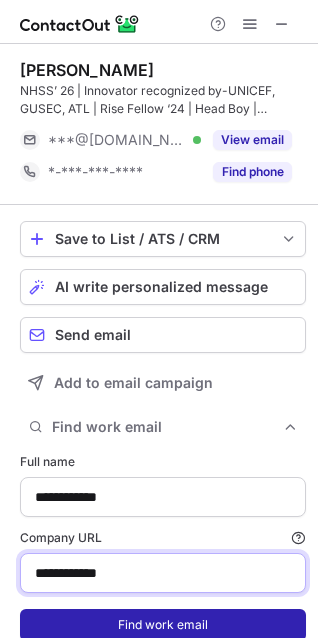 type on "**********" 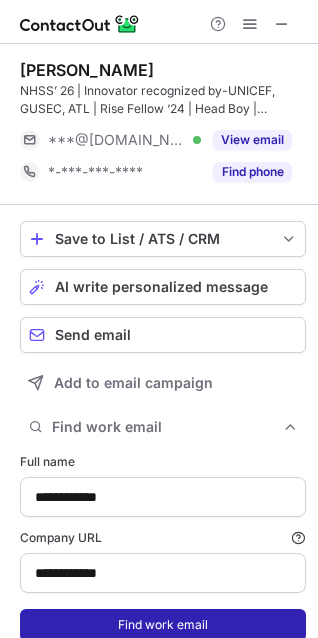 click on "Find work email" at bounding box center (163, 625) 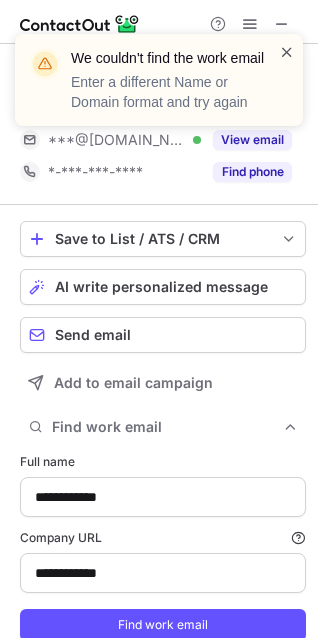 click at bounding box center [287, 52] 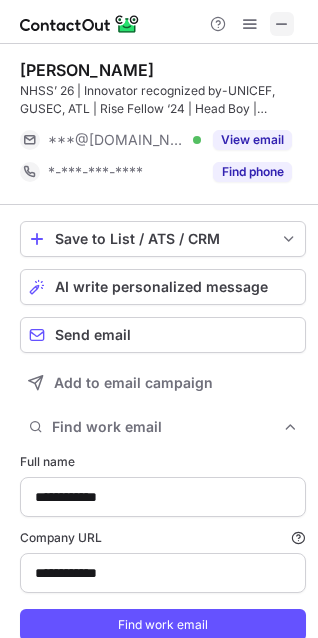 click at bounding box center (282, 24) 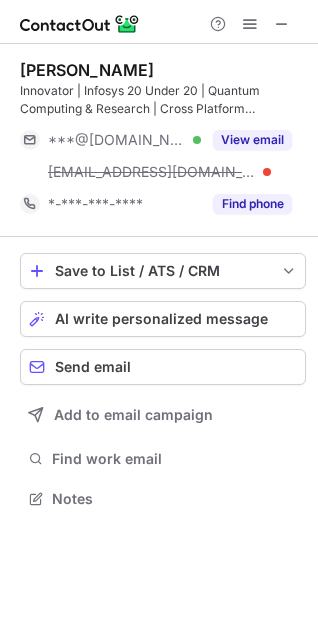 scroll, scrollTop: 0, scrollLeft: 0, axis: both 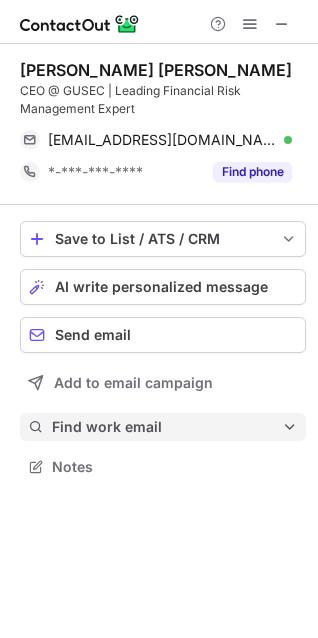 click on "Find work email" at bounding box center [167, 427] 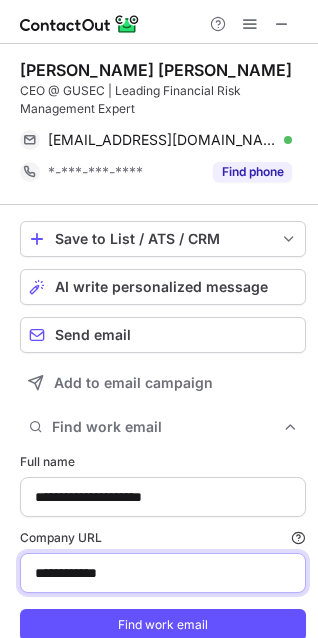 click on "**********" at bounding box center (163, 573) 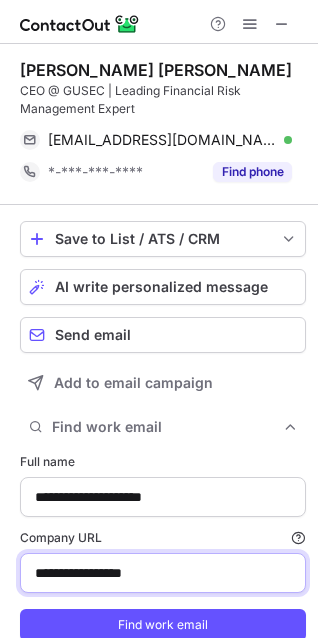 drag, startPoint x: 74, startPoint y: 572, endPoint x: 22, endPoint y: 572, distance: 52 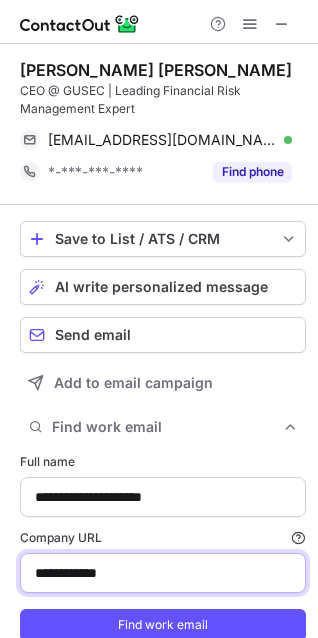 type on "**********" 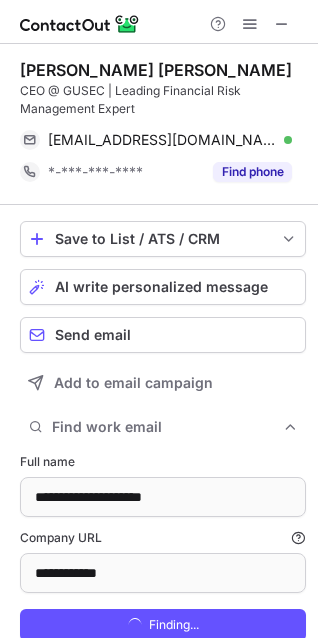 scroll, scrollTop: 64, scrollLeft: 0, axis: vertical 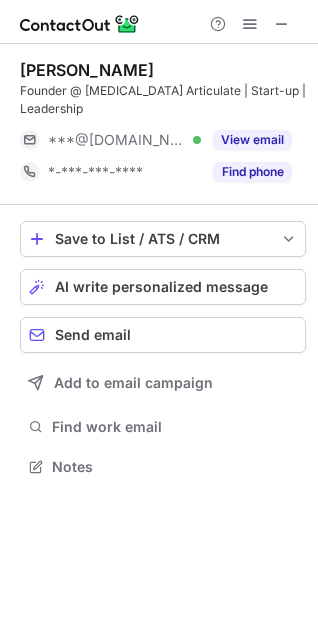 click at bounding box center [250, 24] 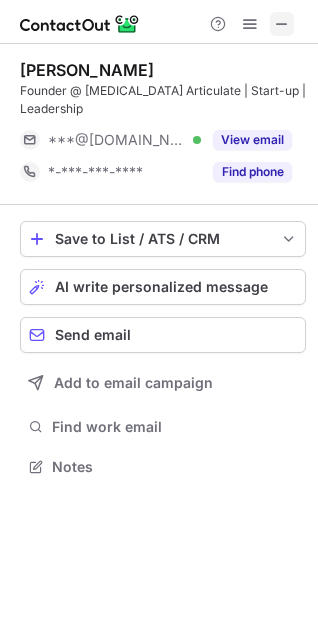 click at bounding box center (282, 24) 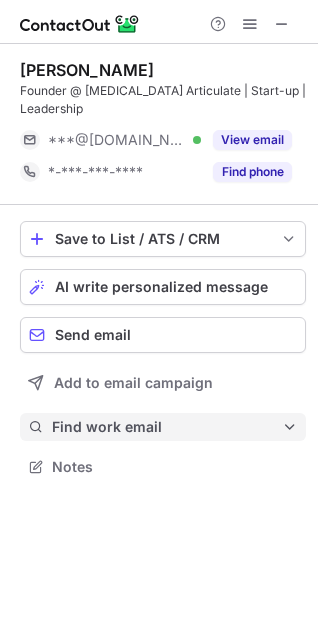 click on "Find work email" at bounding box center [167, 427] 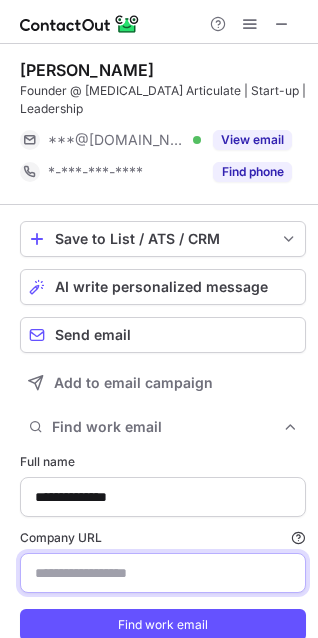 click on "Company URL Finding work email will consume 1 credit if a match is found." at bounding box center [163, 573] 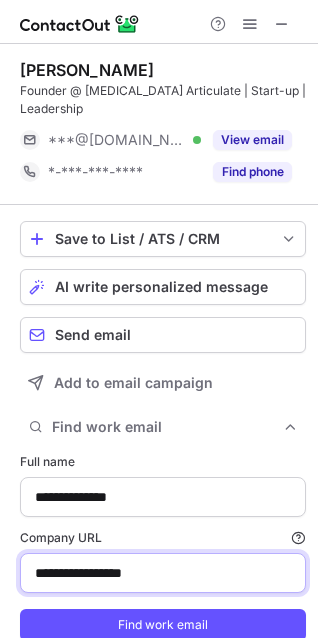 drag, startPoint x: 73, startPoint y: 574, endPoint x: -34, endPoint y: 565, distance: 107.37784 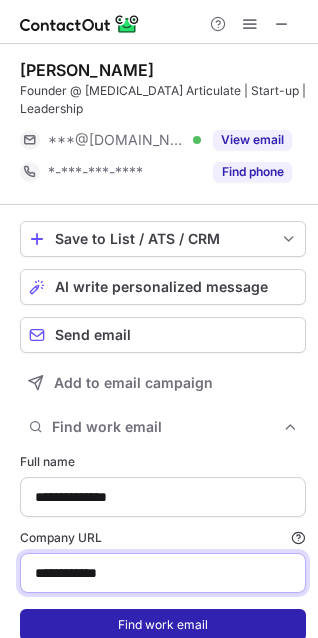 type on "**********" 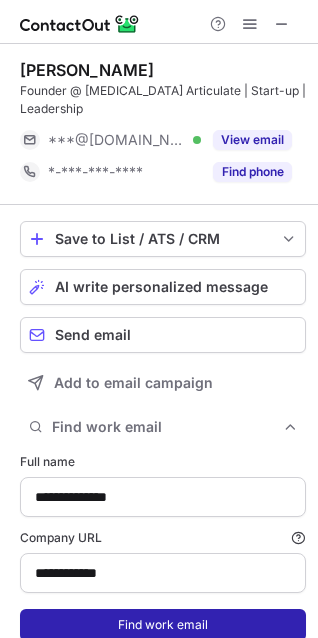 click on "Find work email" at bounding box center [163, 625] 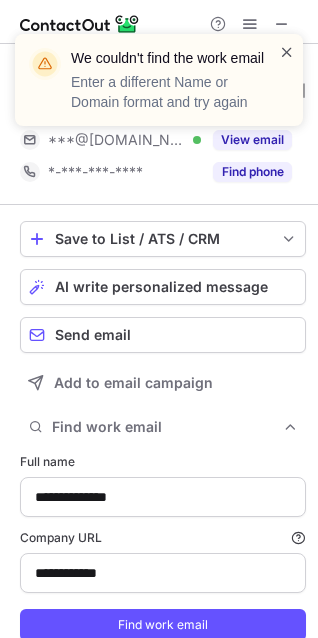 click at bounding box center (287, 52) 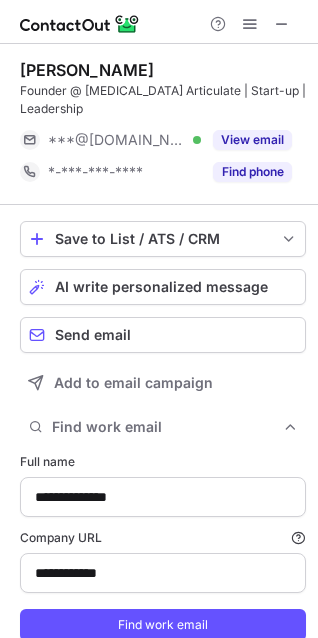 click at bounding box center (282, 24) 